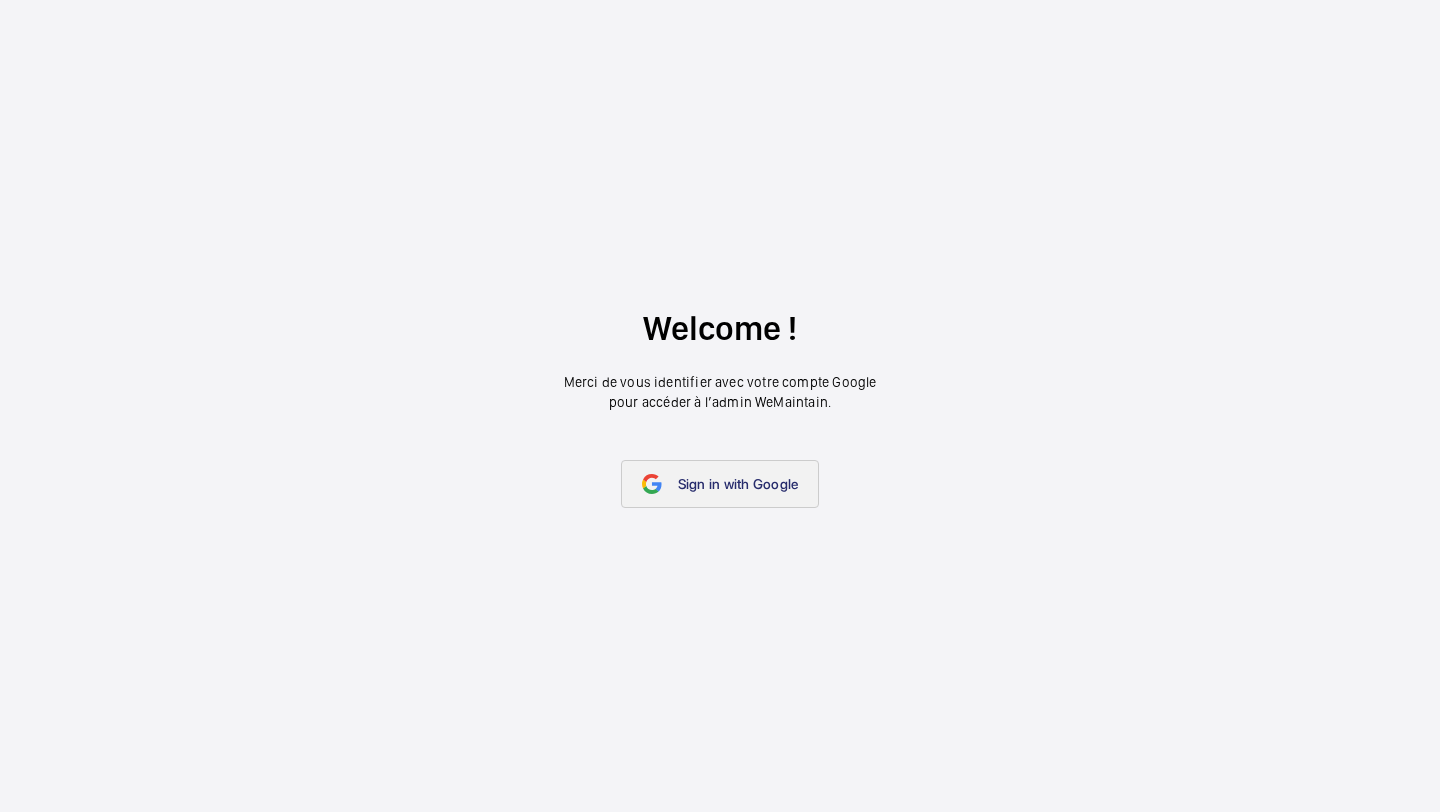 scroll, scrollTop: 0, scrollLeft: 0, axis: both 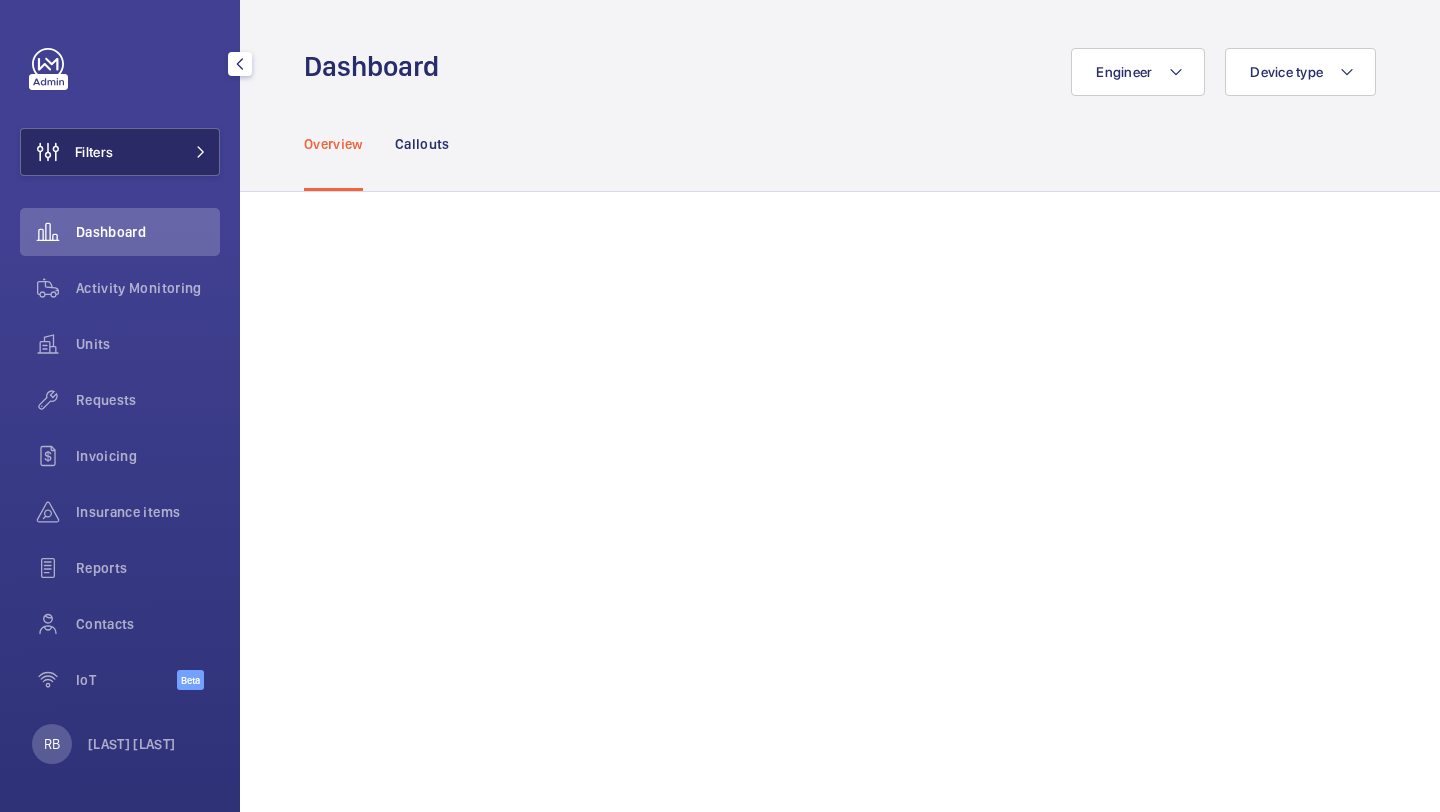 click on "Filters" 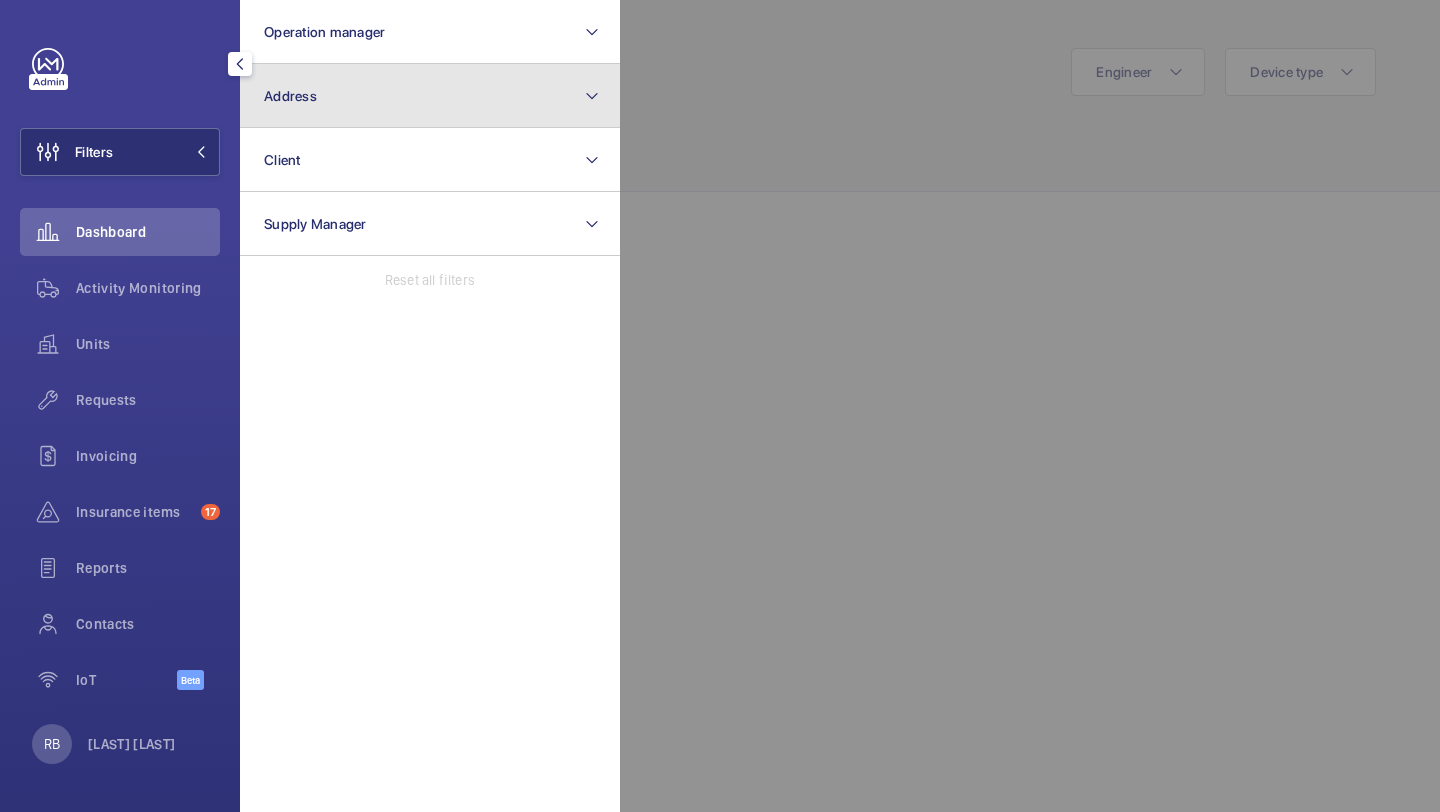 click on "Address" 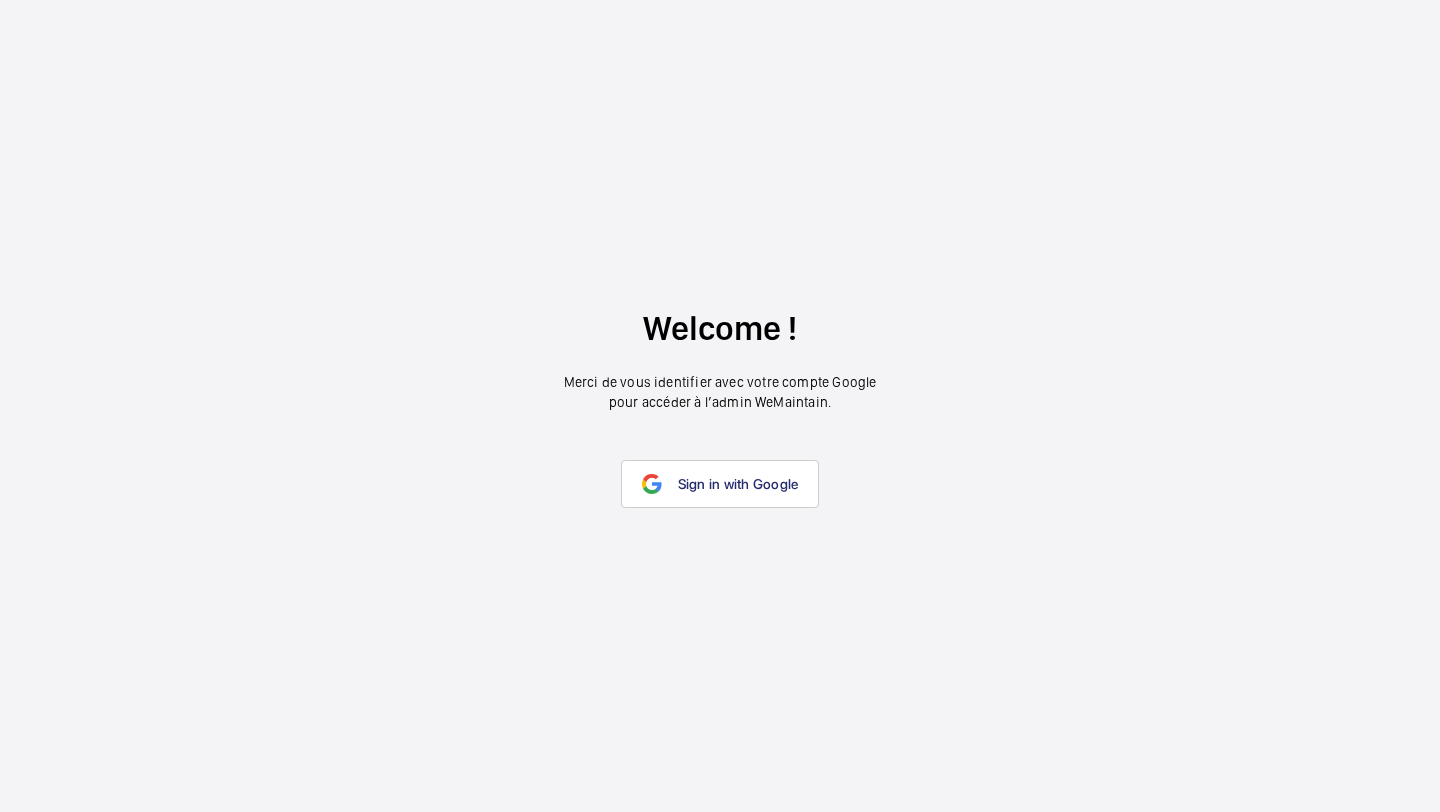 scroll, scrollTop: 0, scrollLeft: 0, axis: both 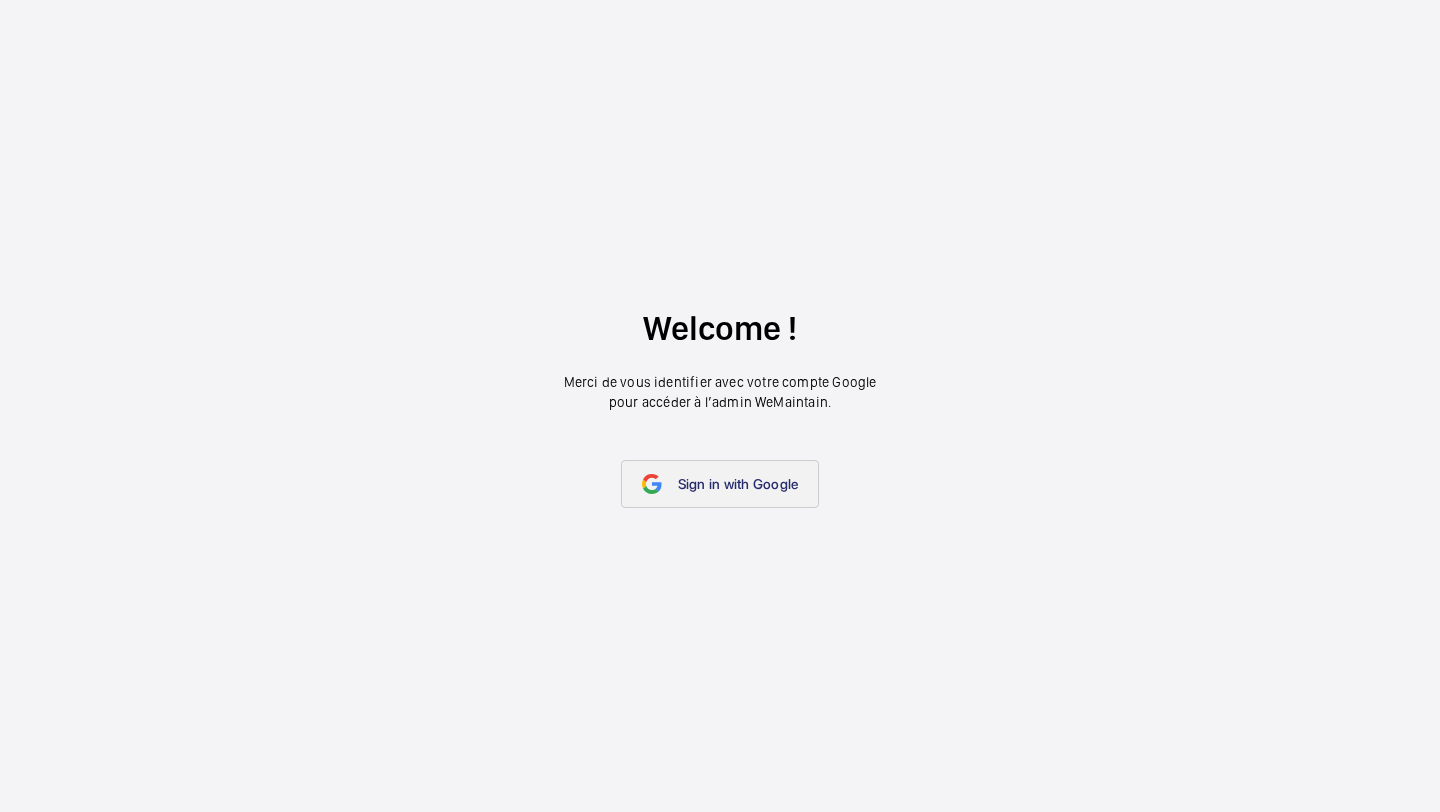 click on "Sign in with Google" 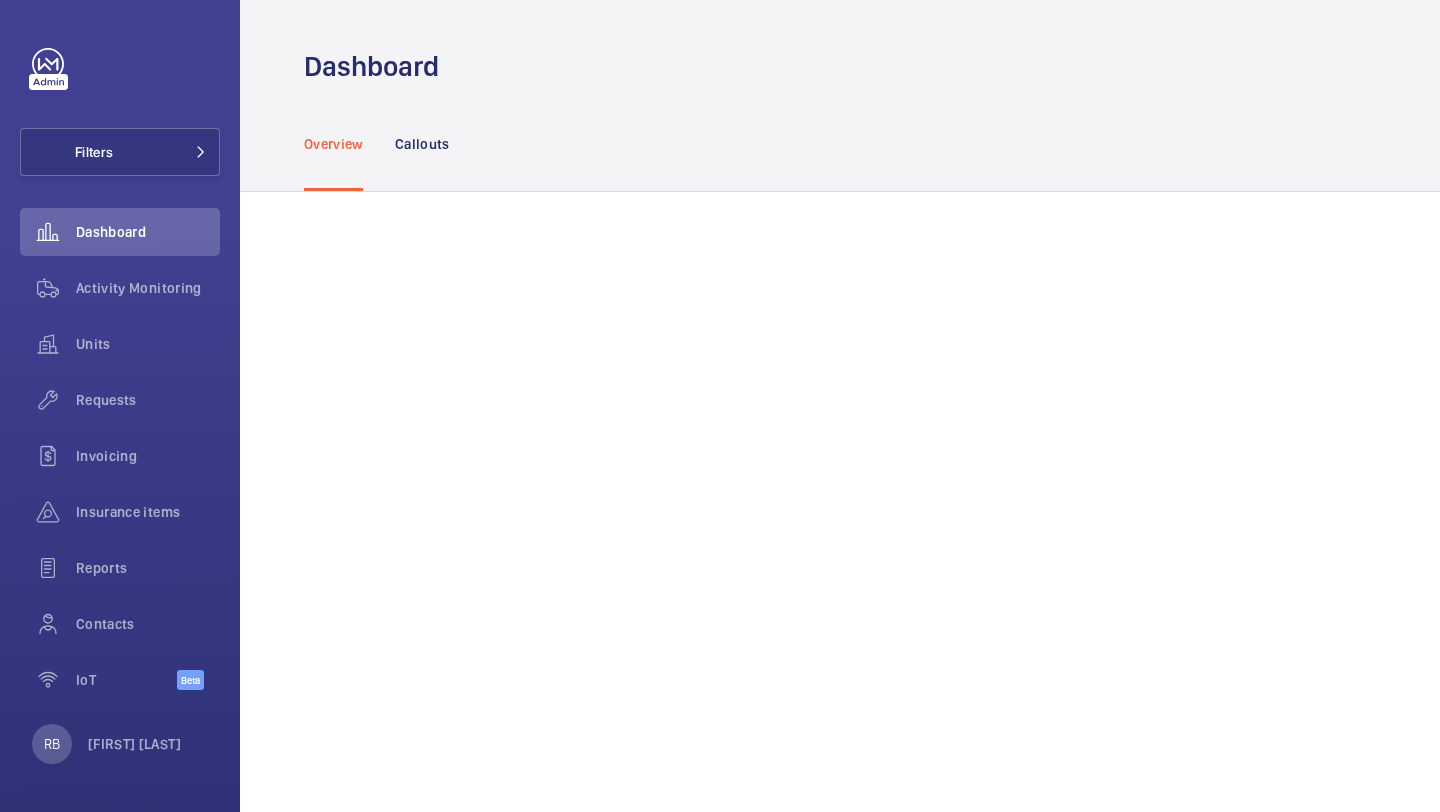 scroll, scrollTop: 0, scrollLeft: 0, axis: both 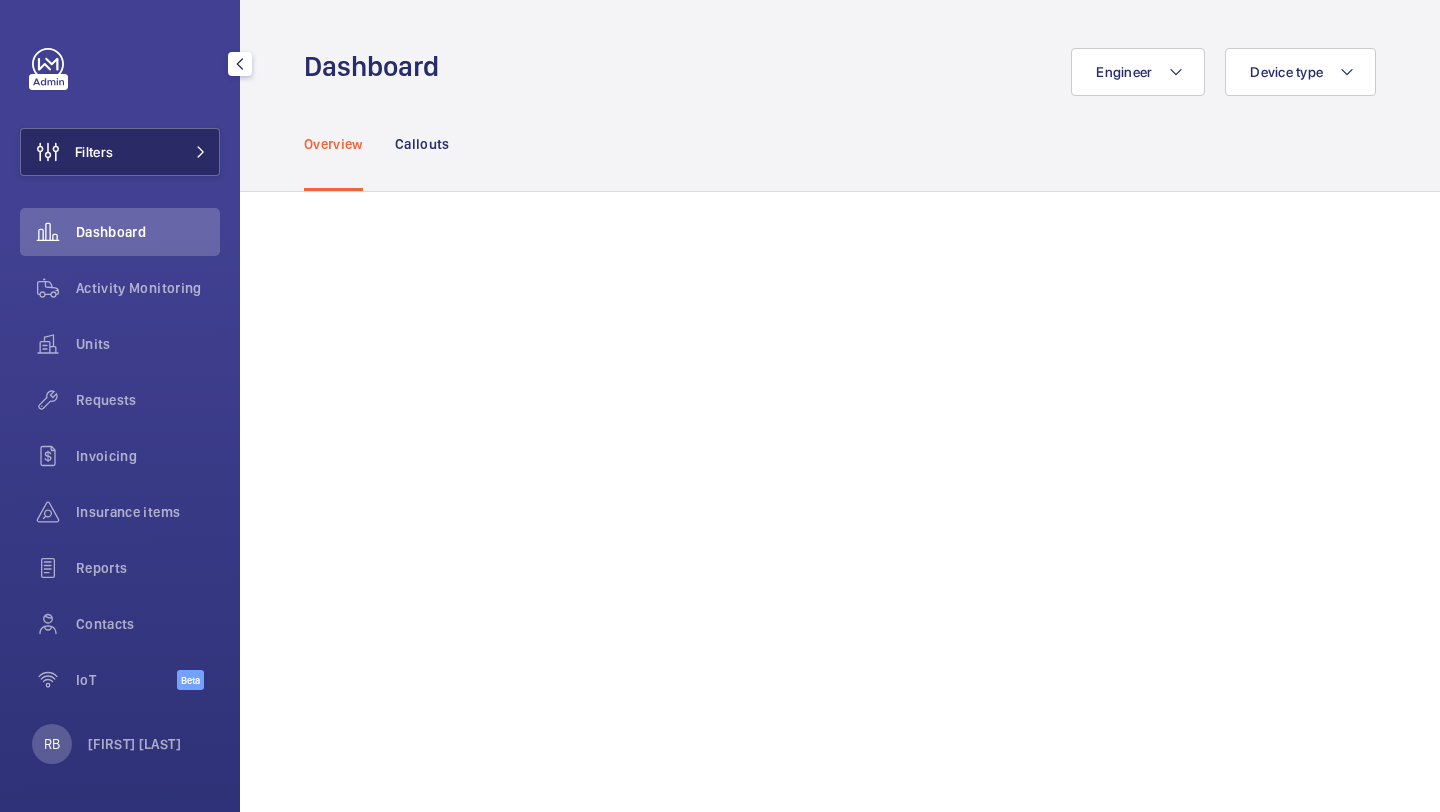 click on "Filters" 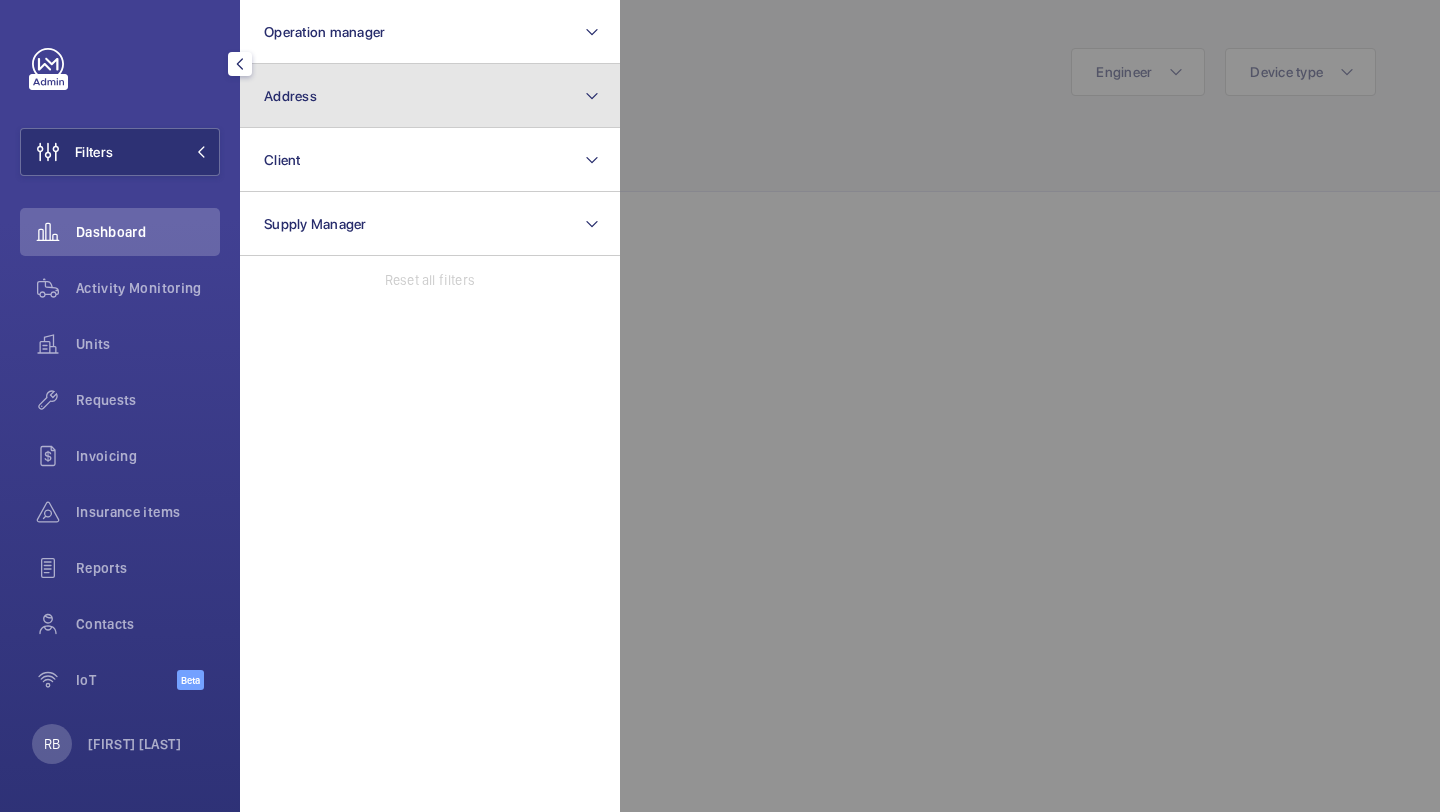 click on "Address" 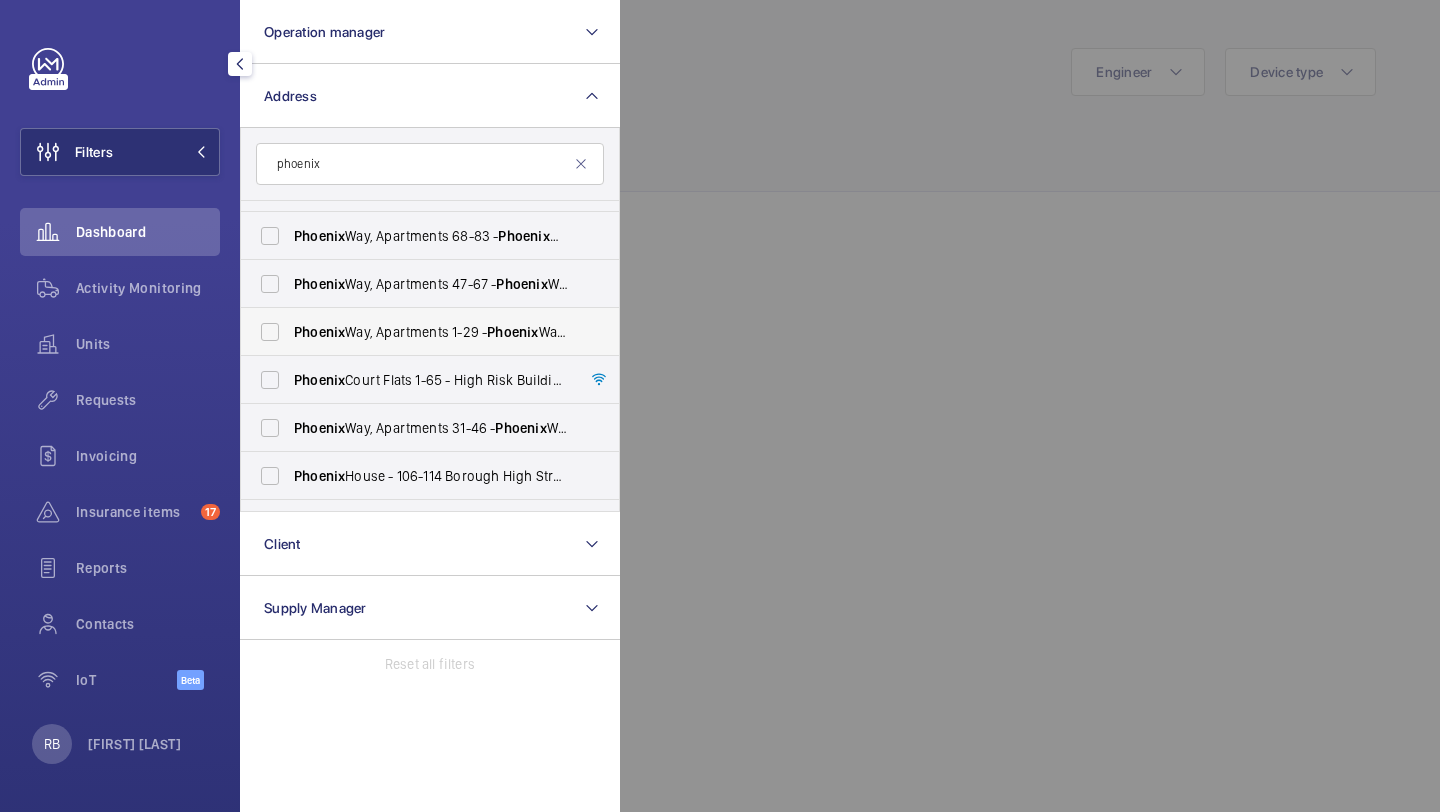 scroll, scrollTop: 64, scrollLeft: 0, axis: vertical 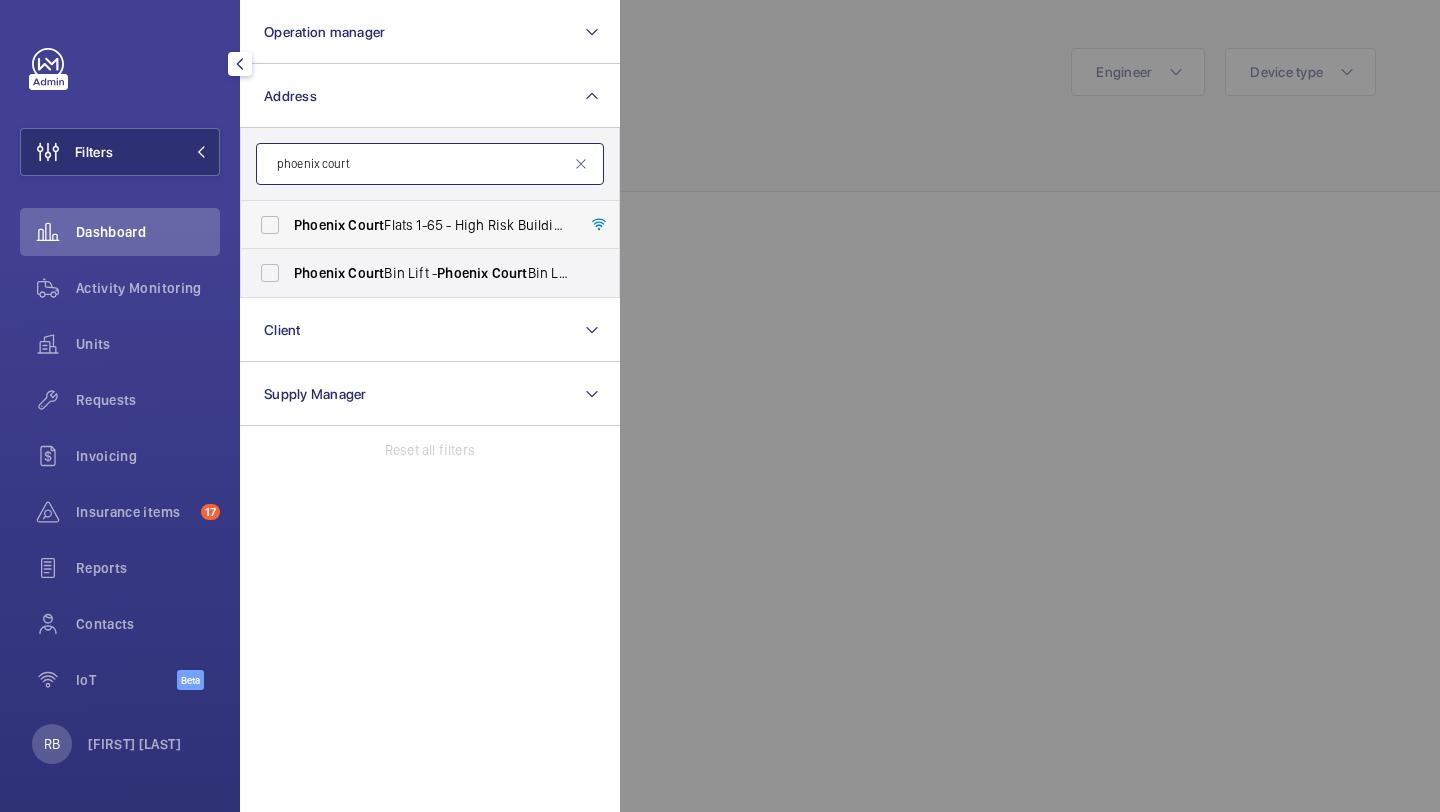 type on "phoenix court" 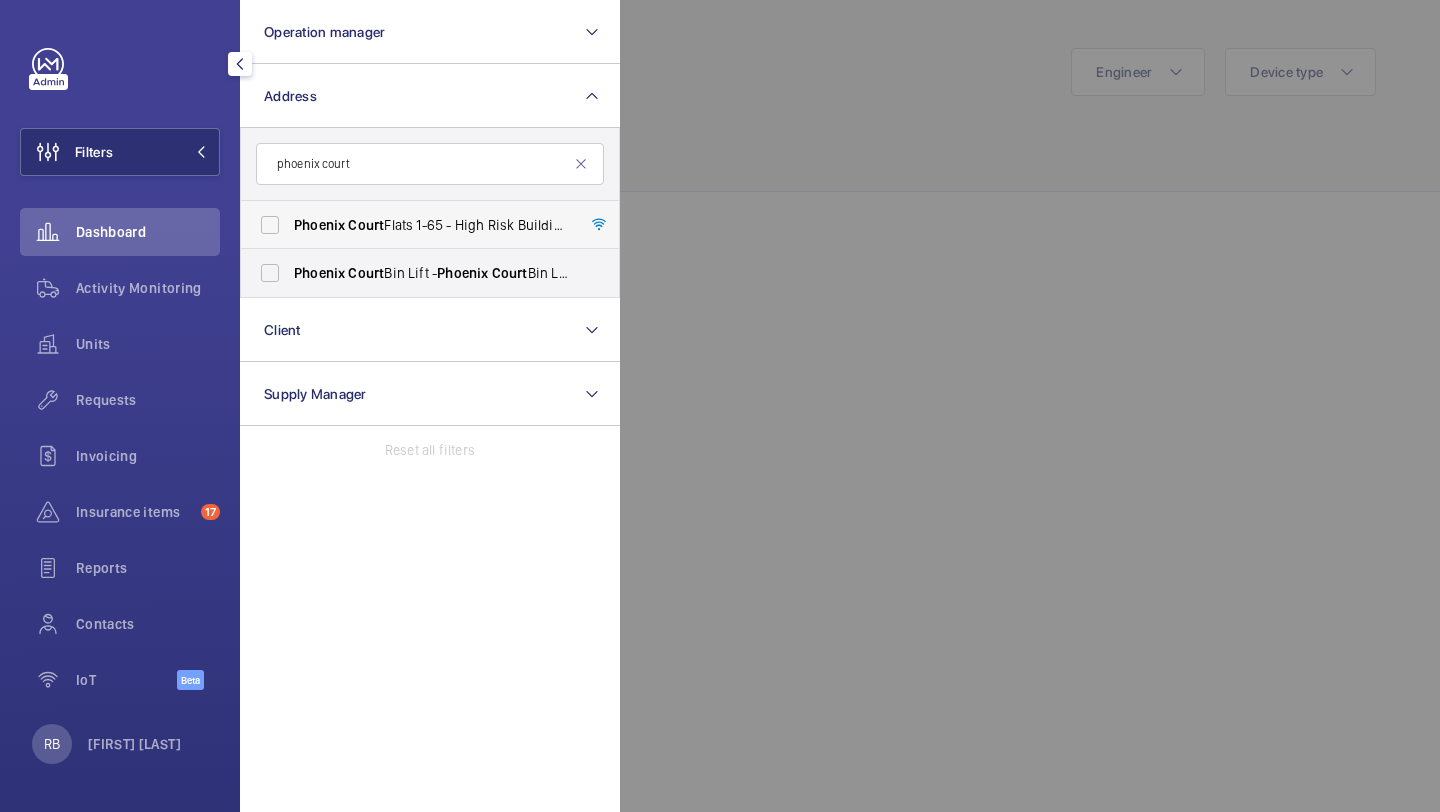 click on "Phoenix   Court  Flats 1-65 - High Risk Building -  Phoenix   Court  Flats 1-65, LONDON SW9 9JG" at bounding box center [431, 225] 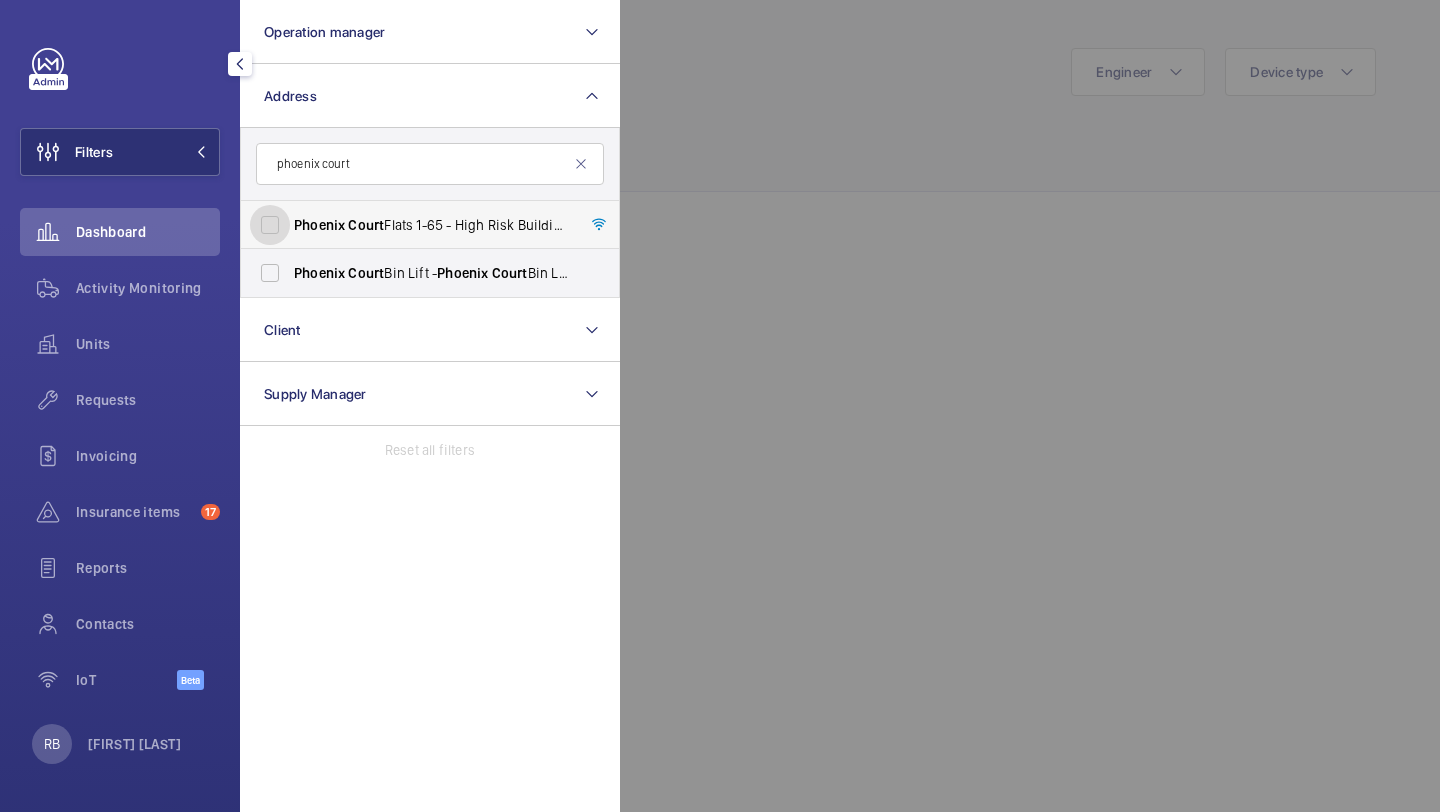 click on "Phoenix   Court  Flats 1-65 - High Risk Building -  Phoenix   Court  Flats 1-65, LONDON SW9 9JG" at bounding box center [270, 225] 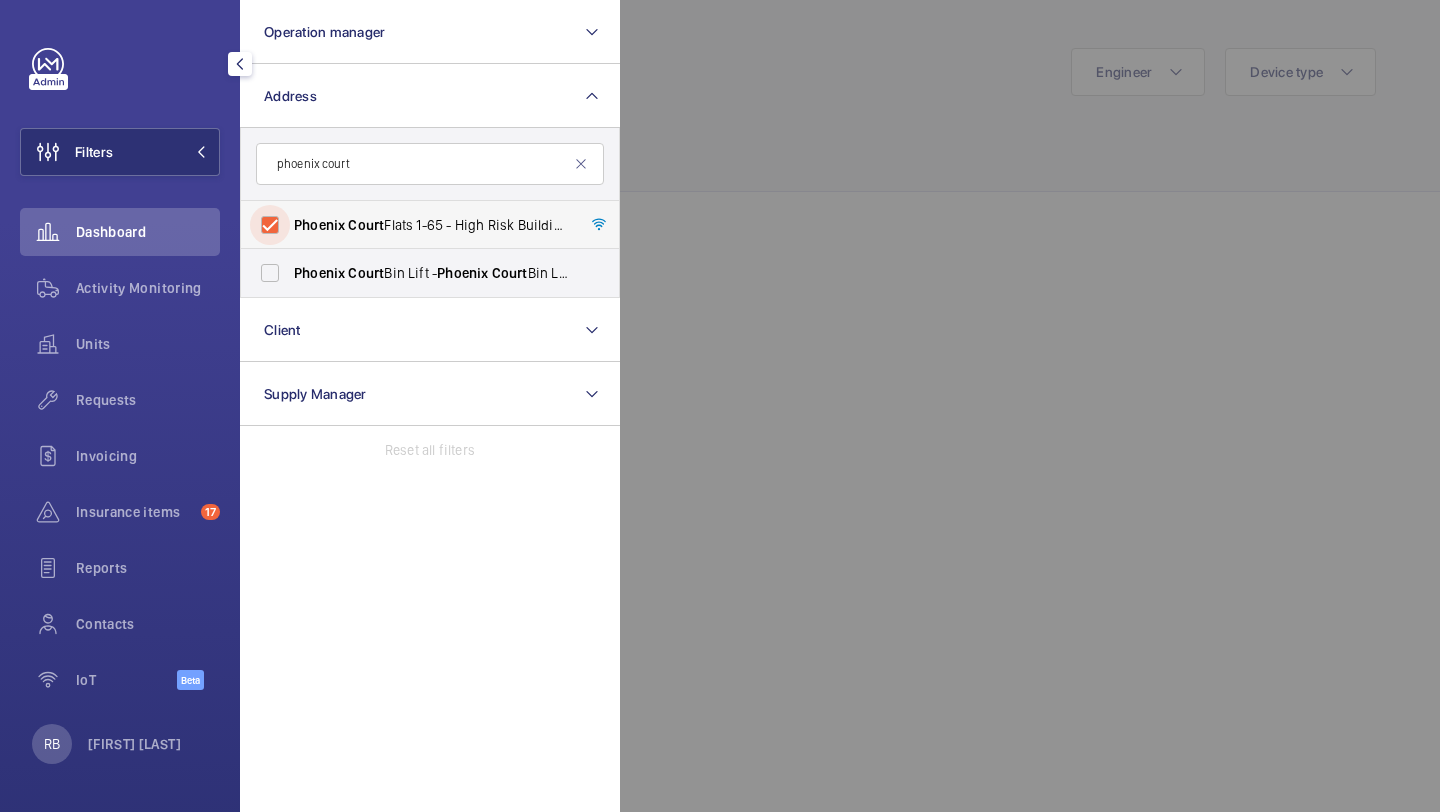 checkbox on "true" 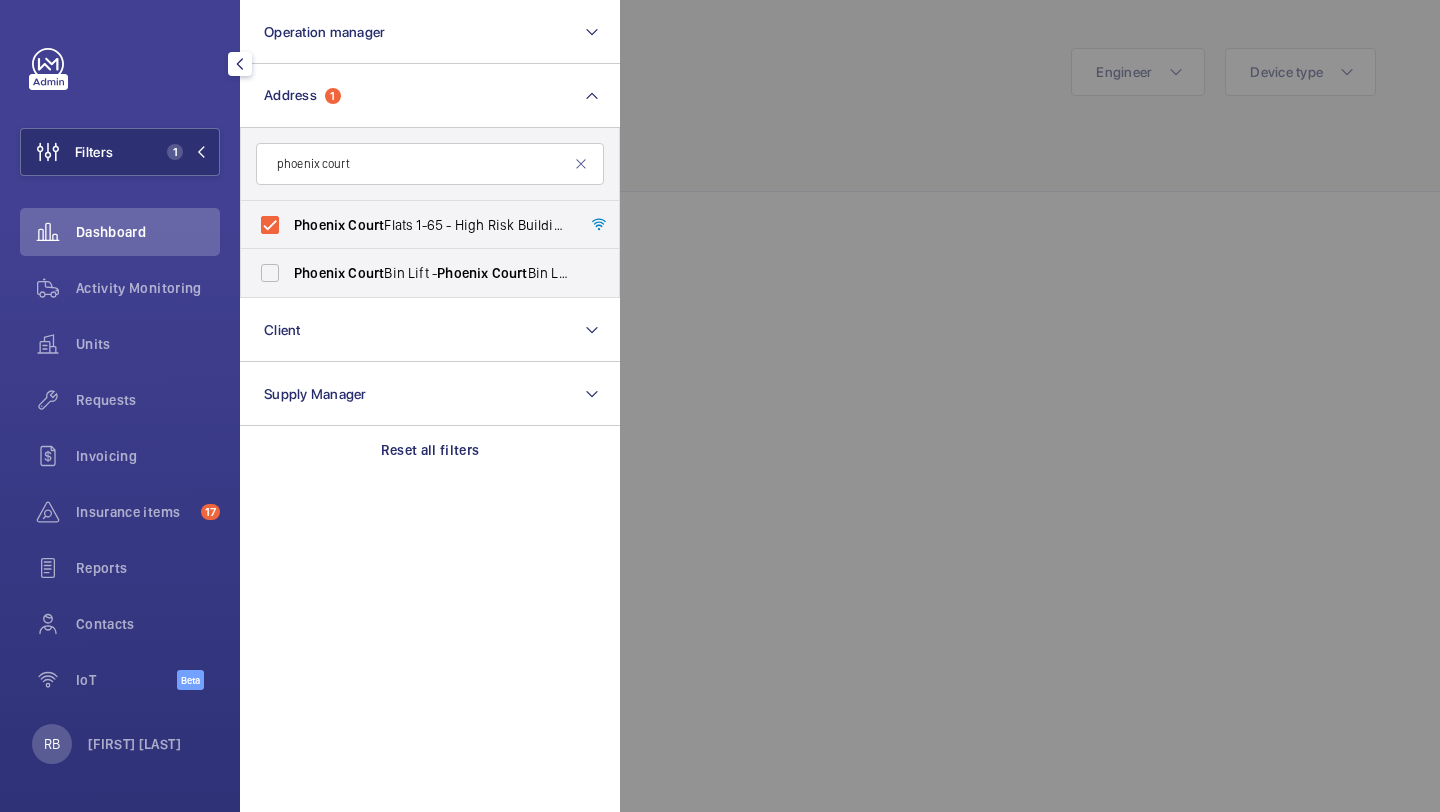 click 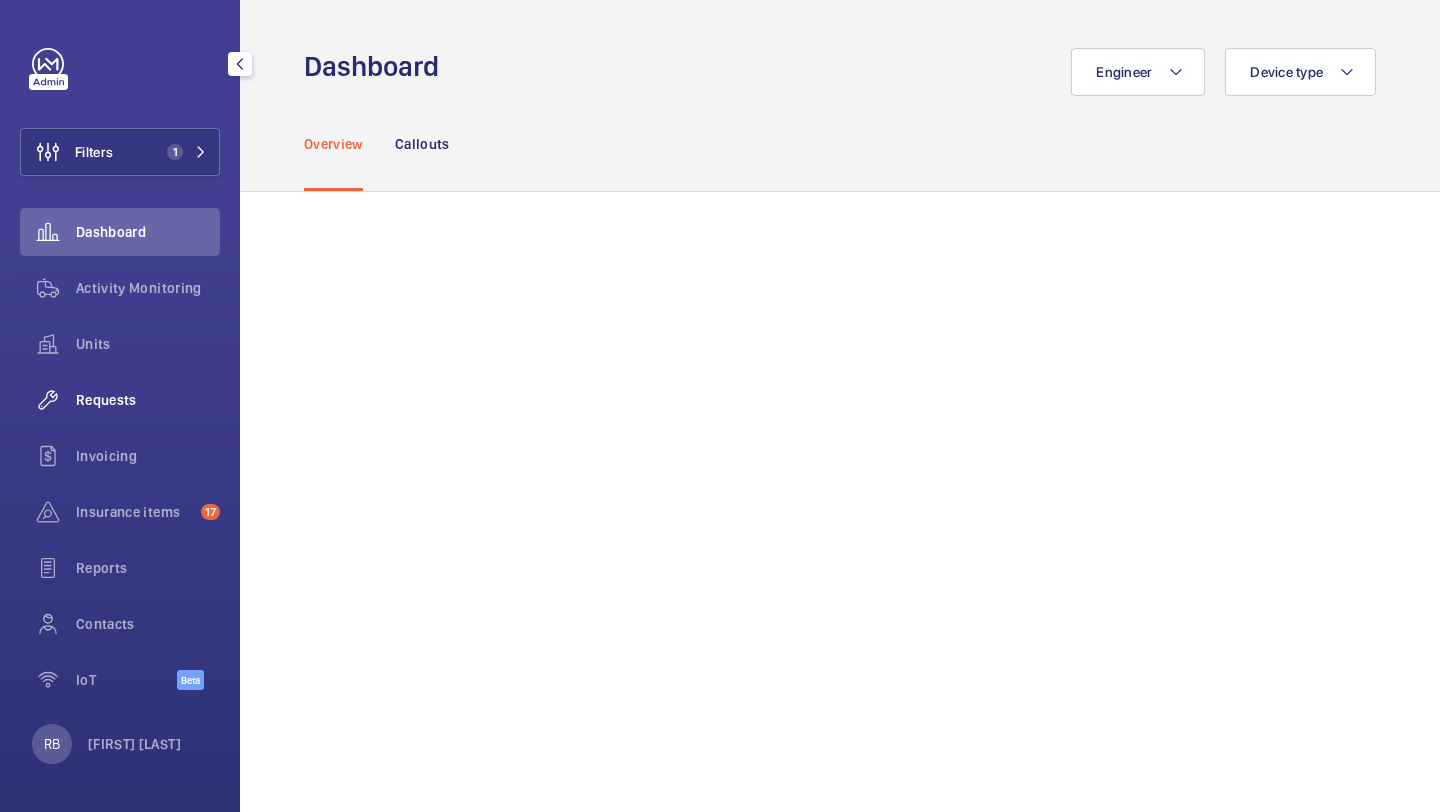 click on "Requests" 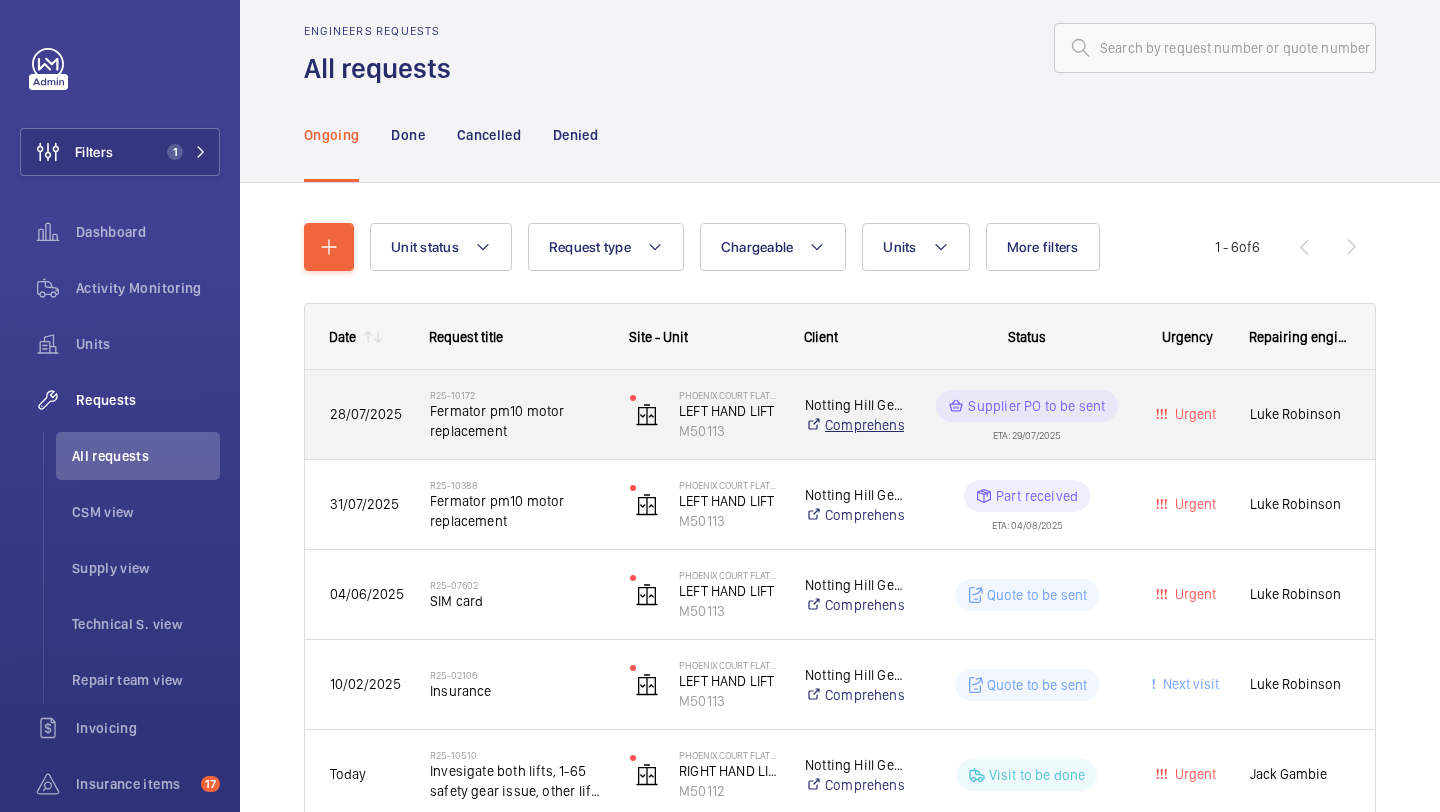 scroll, scrollTop: 25, scrollLeft: 0, axis: vertical 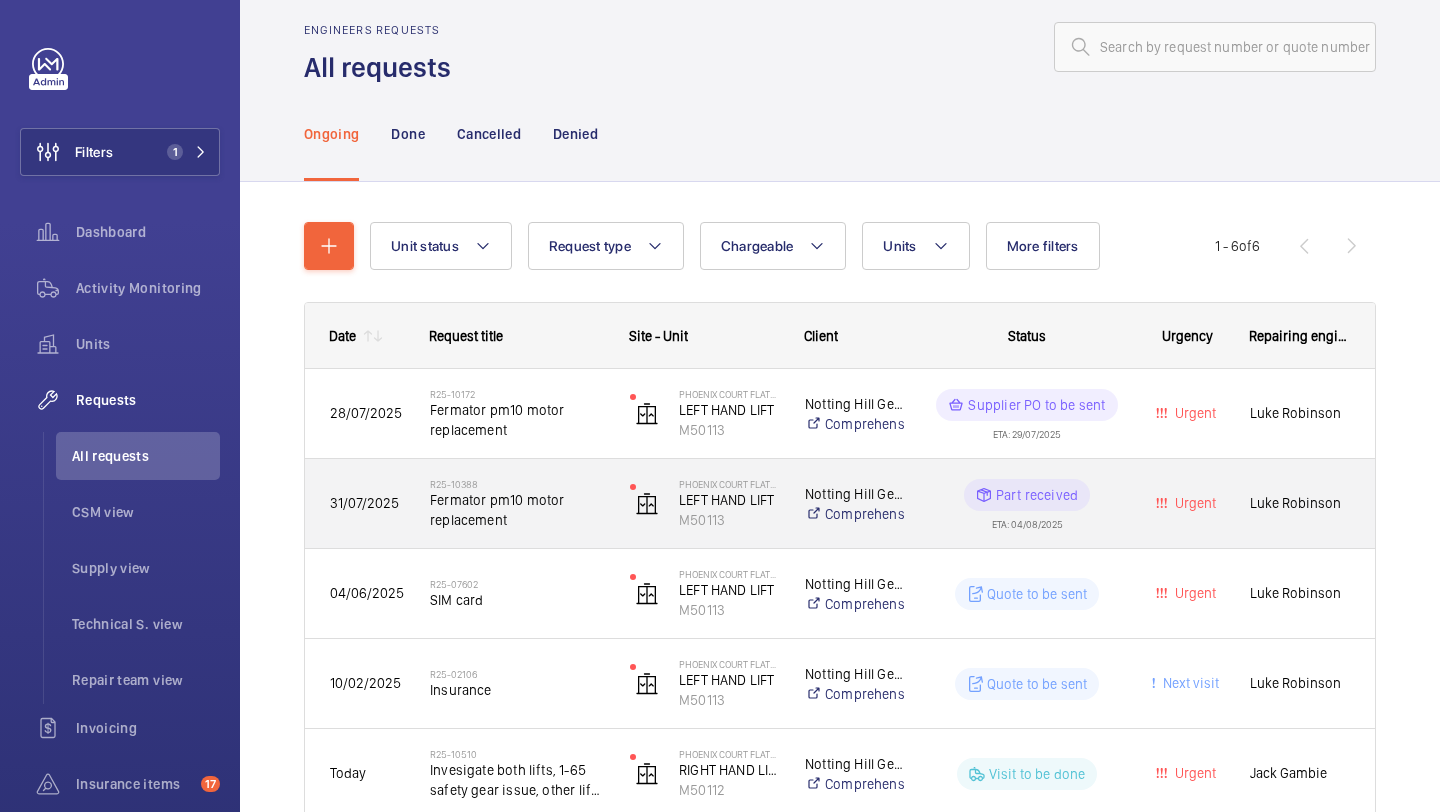 click on "R25-10388   Fermator pm10 motor replacement" 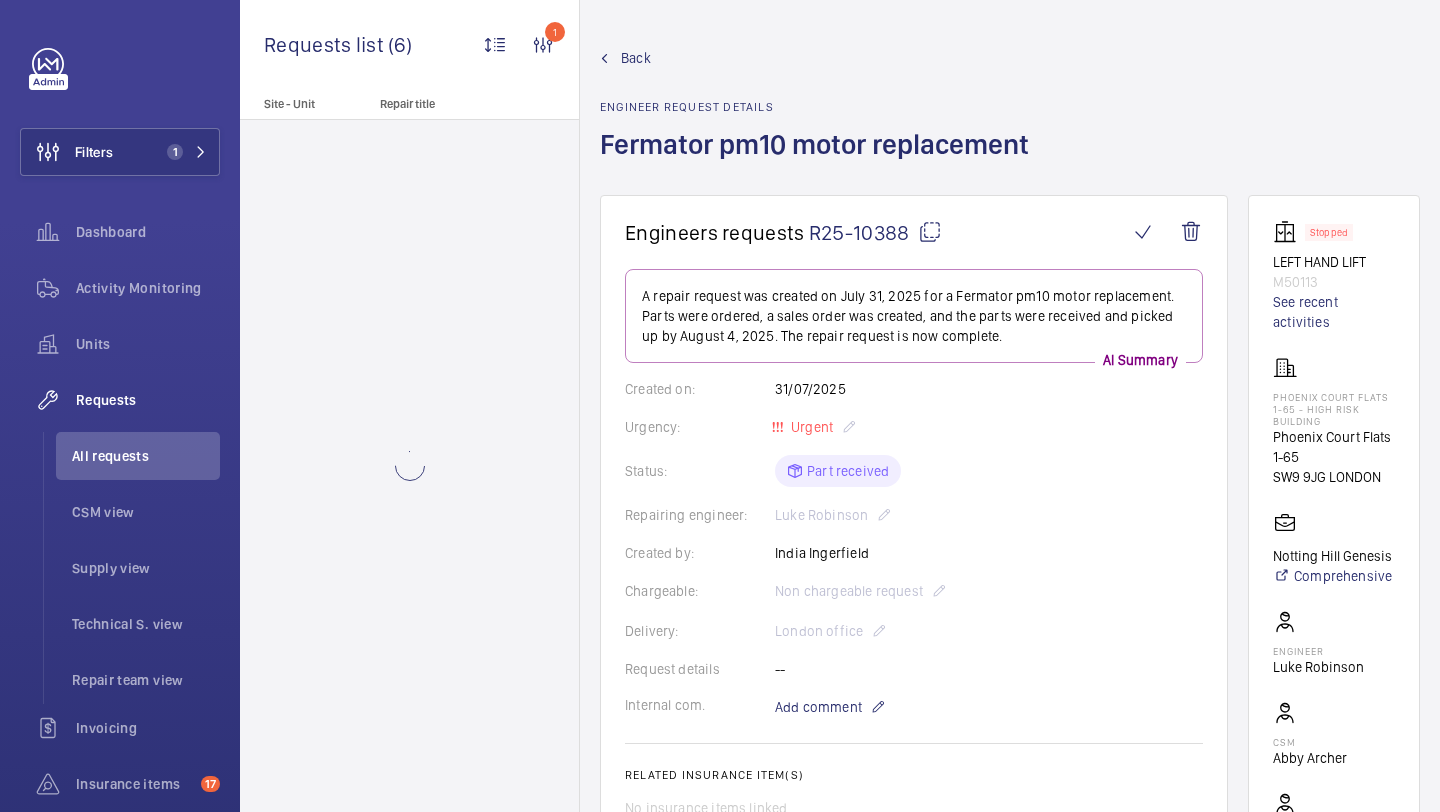 scroll, scrollTop: 69, scrollLeft: 0, axis: vertical 